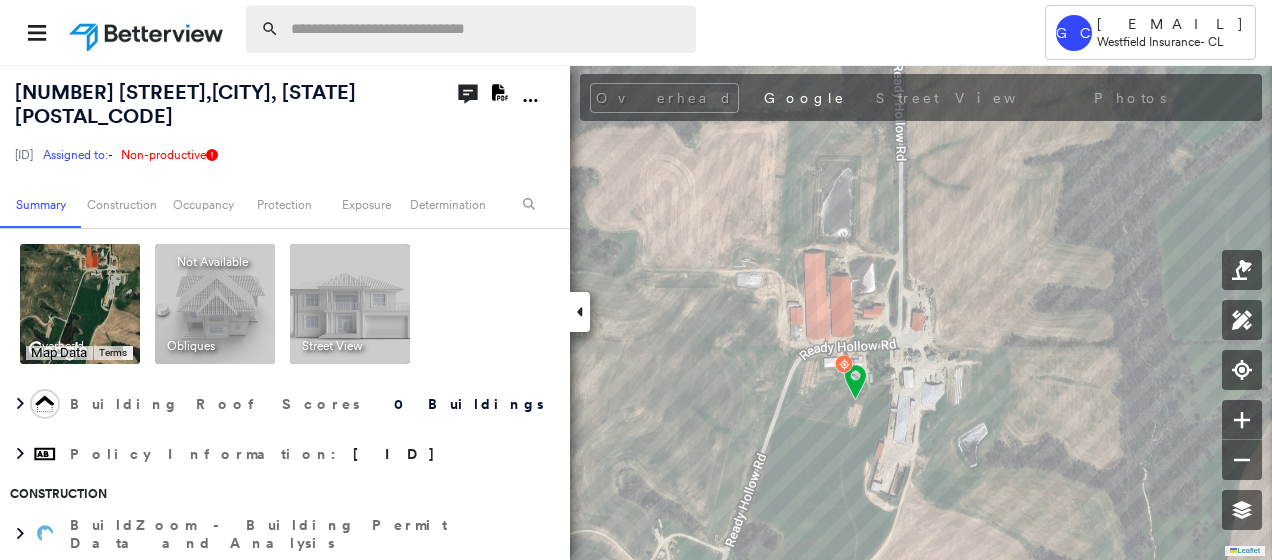 scroll, scrollTop: 0, scrollLeft: 0, axis: both 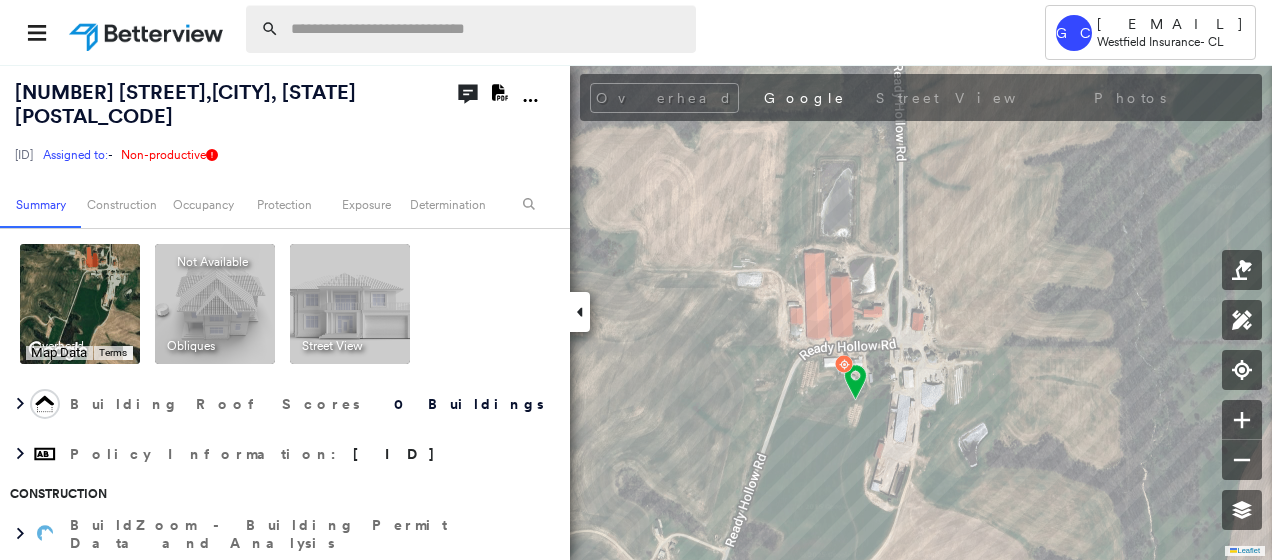 click at bounding box center [487, 29] 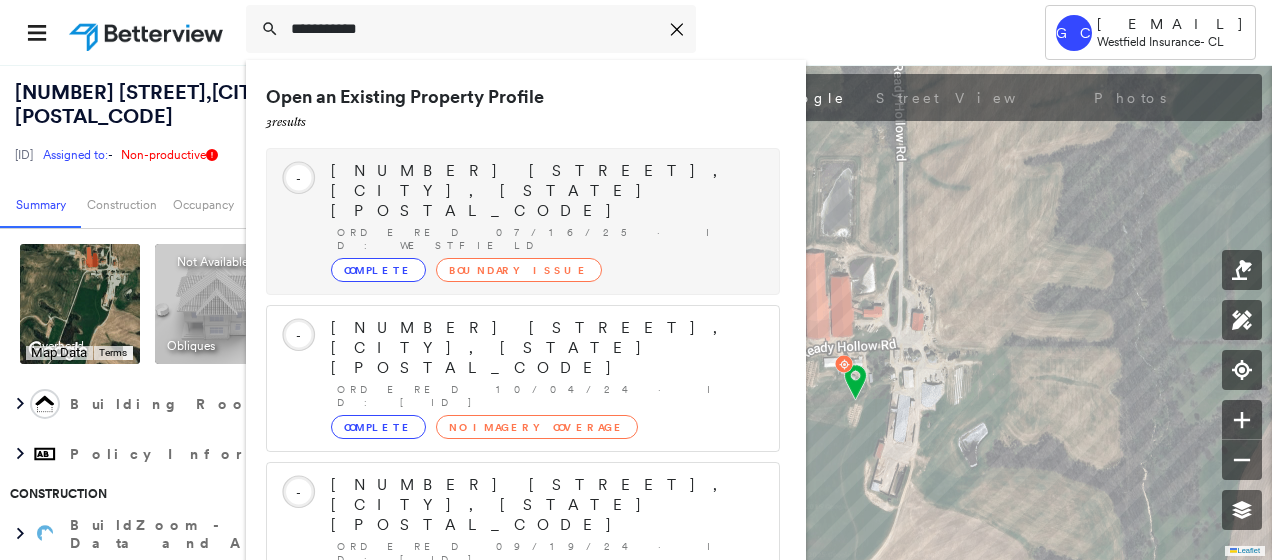 type on "**********" 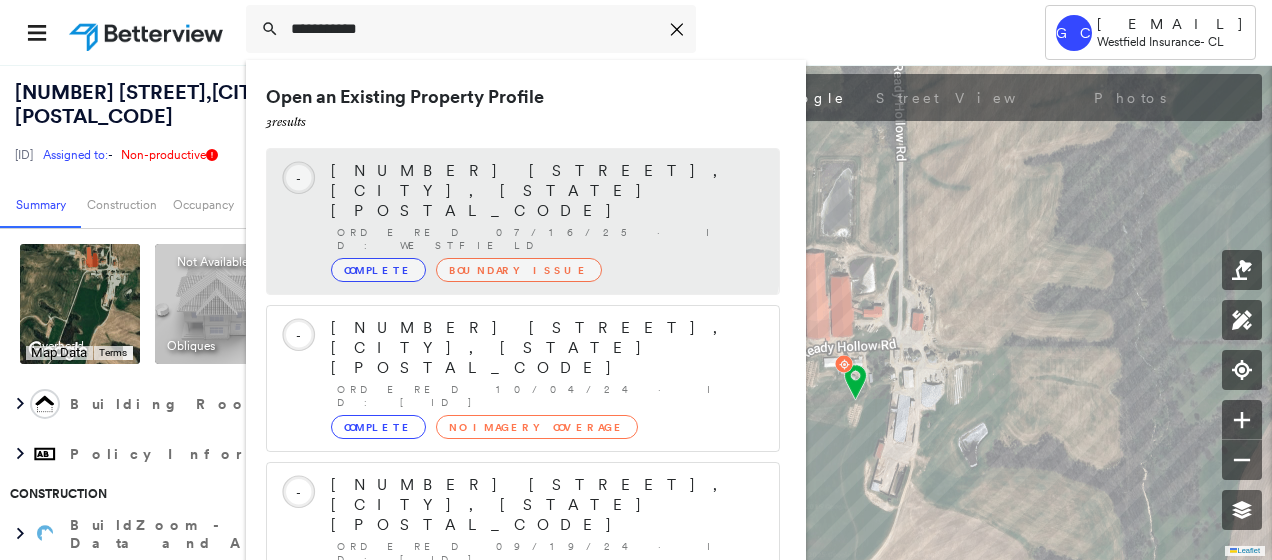 click on "Complete" at bounding box center [378, 270] 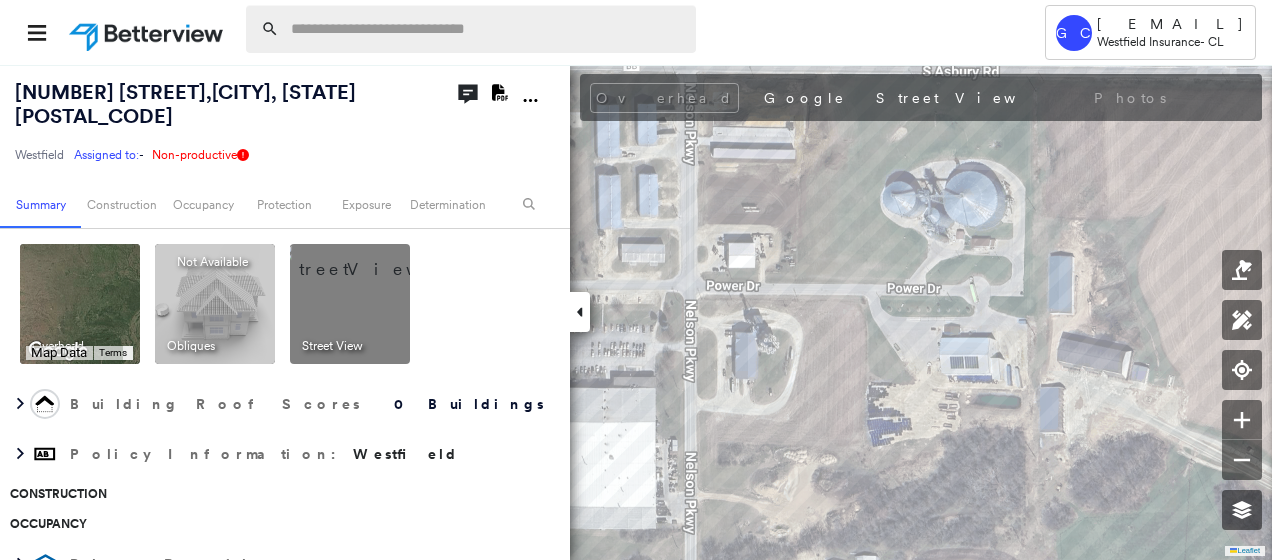 click at bounding box center [487, 29] 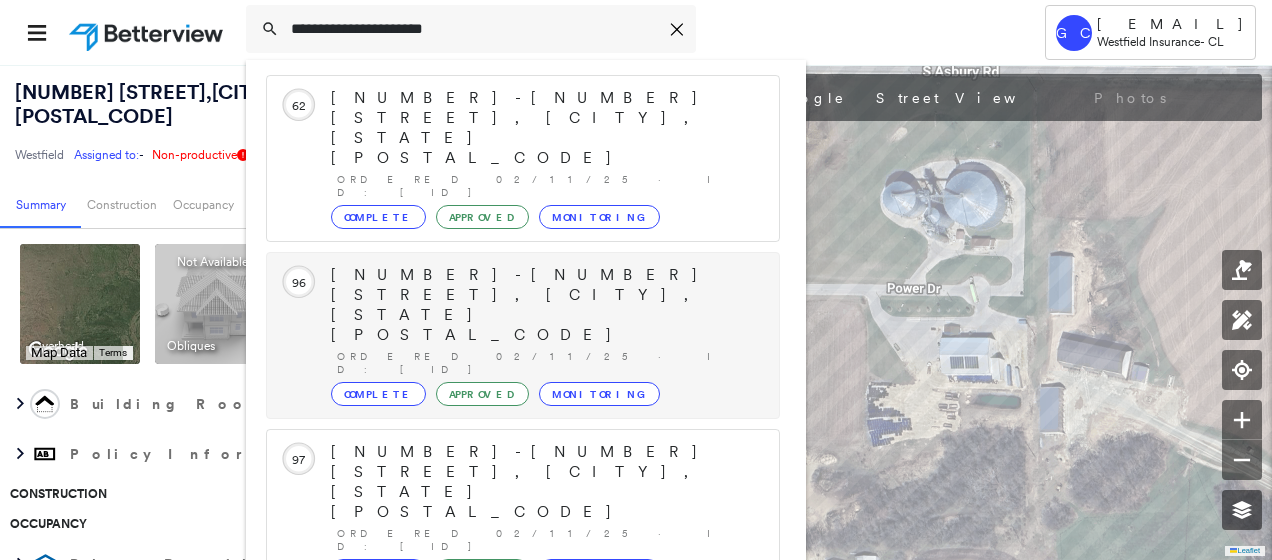 scroll, scrollTop: 6, scrollLeft: 0, axis: vertical 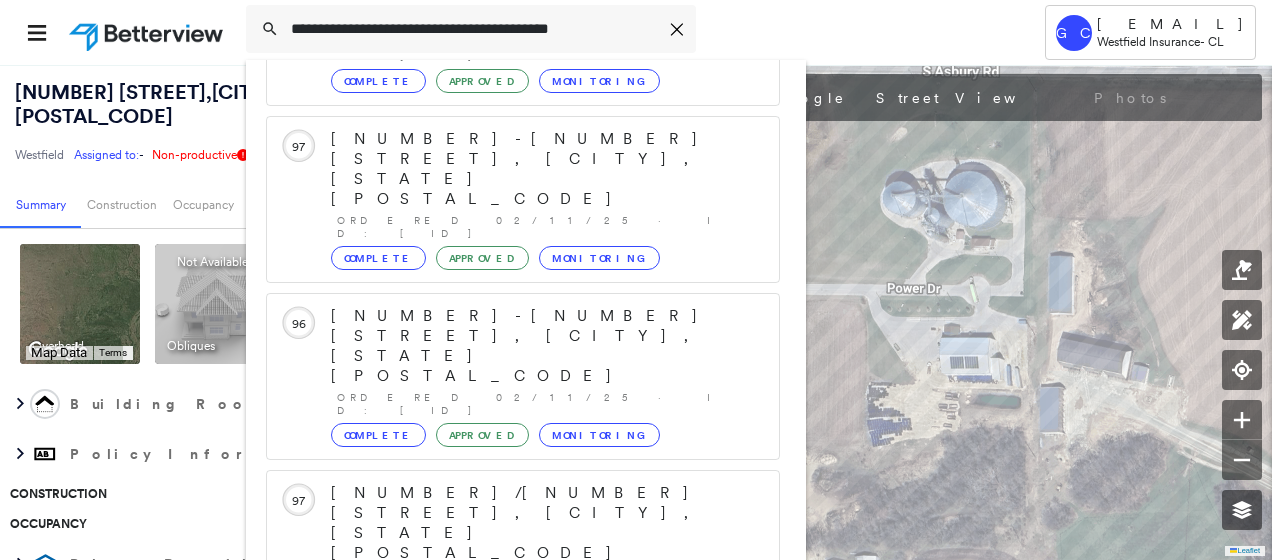 type on "**********" 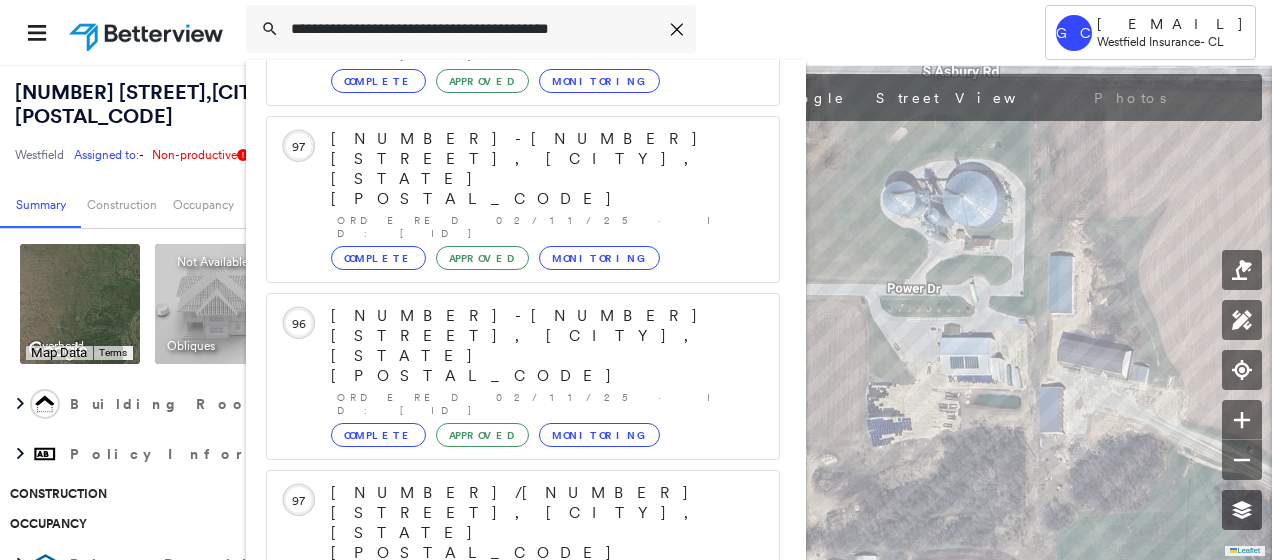 click 